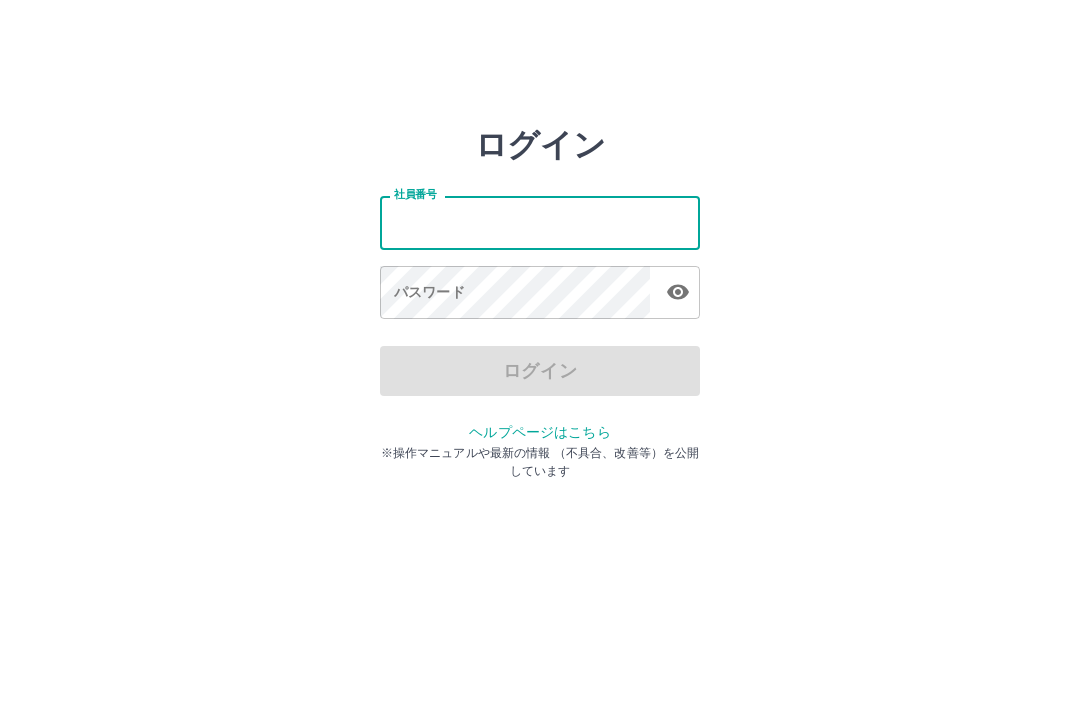 scroll, scrollTop: 0, scrollLeft: 0, axis: both 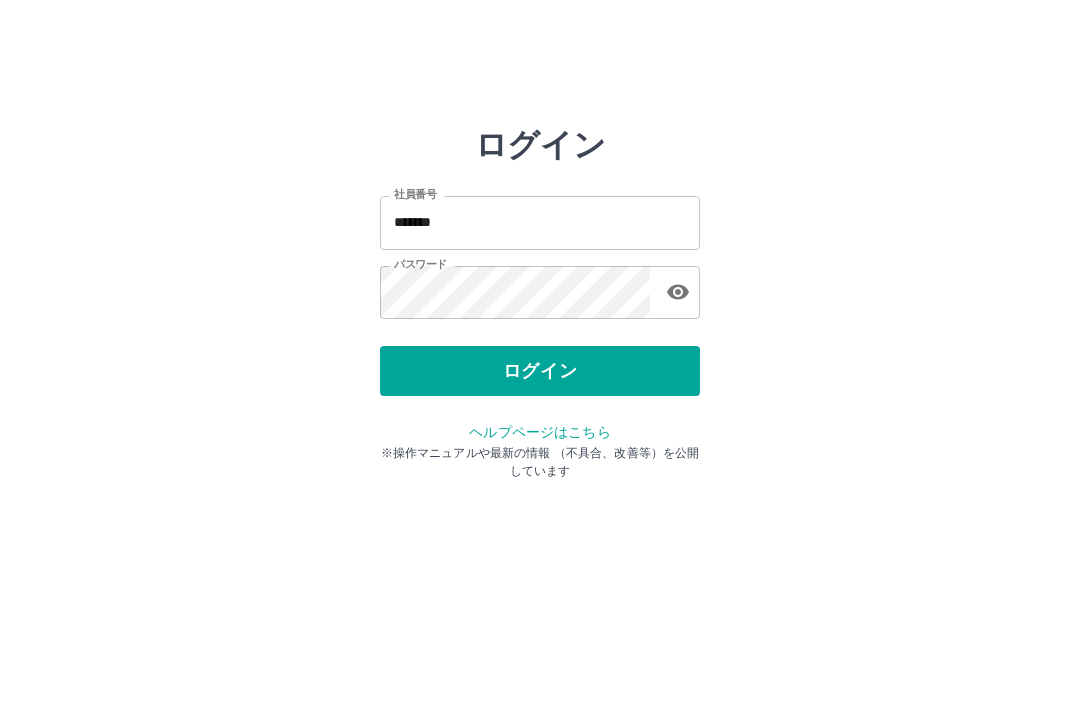click on "ログイン" at bounding box center [540, 371] 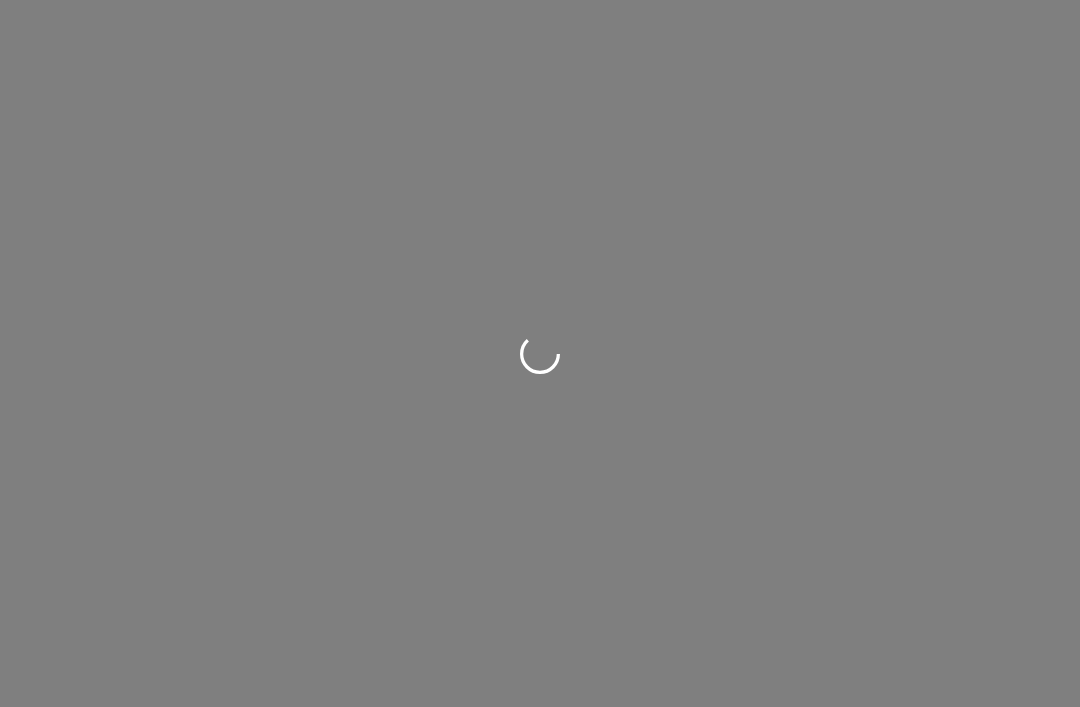 scroll, scrollTop: 0, scrollLeft: 0, axis: both 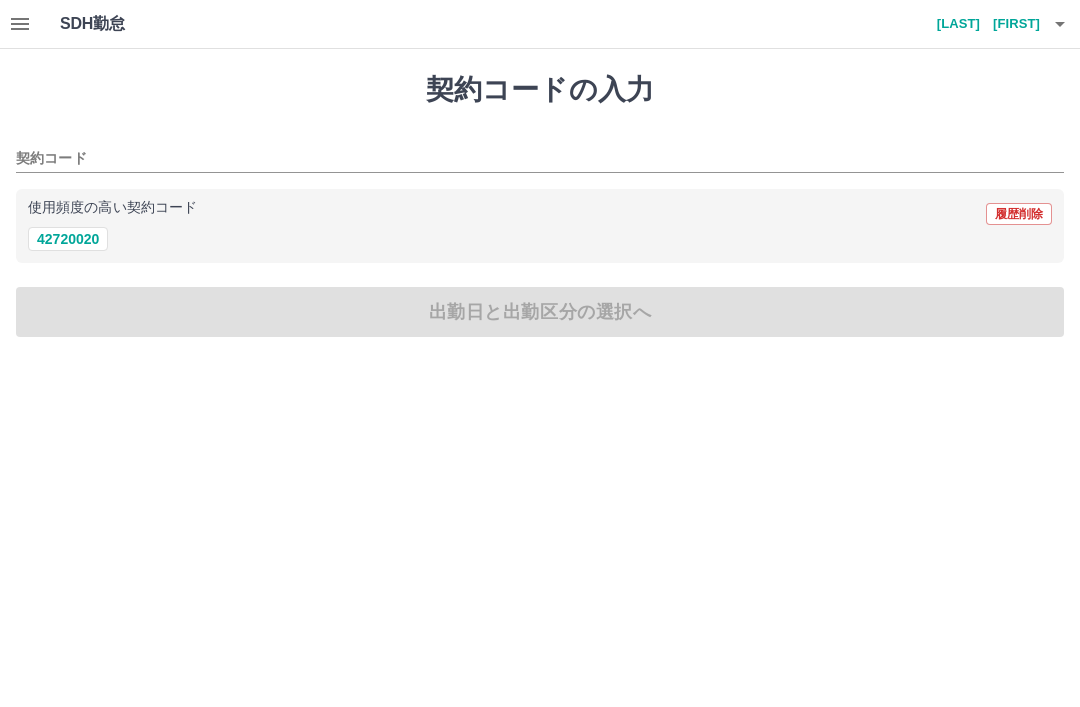 click on "契約コードの入力 契約コード 使用頻度の高い契約コード 履歴削除 42720020 出勤日と出勤区分の選択へ" at bounding box center [540, 205] 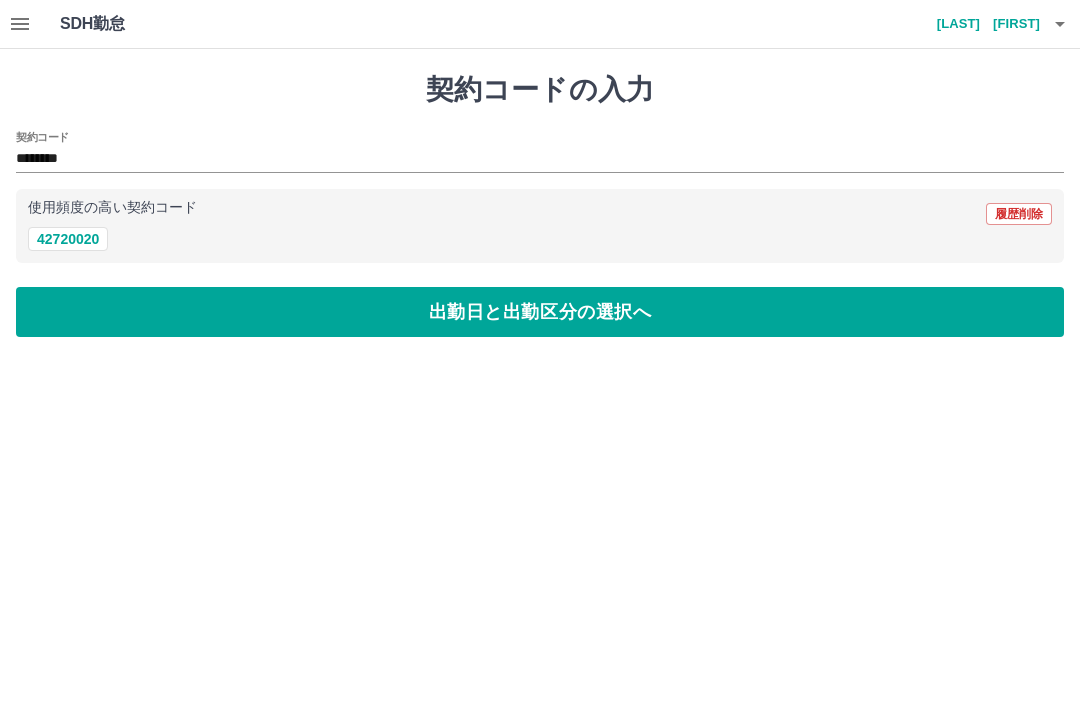 click on "出勤日と出勤区分の選択へ" at bounding box center (540, 312) 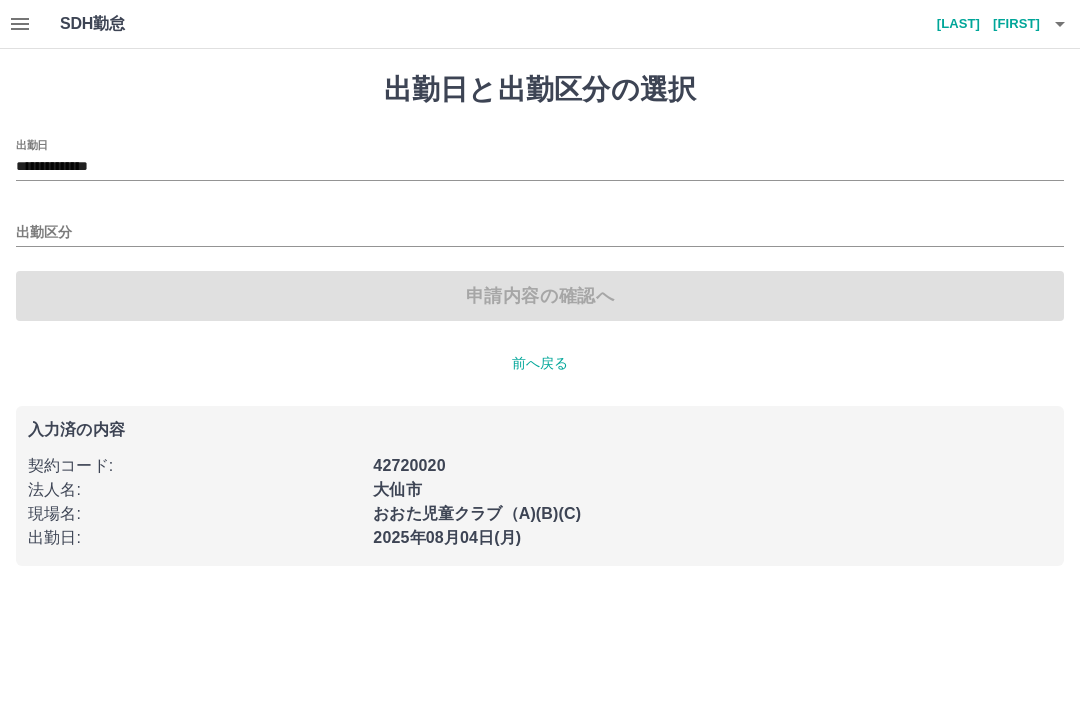 click on "申請内容の確認へ" at bounding box center (540, 296) 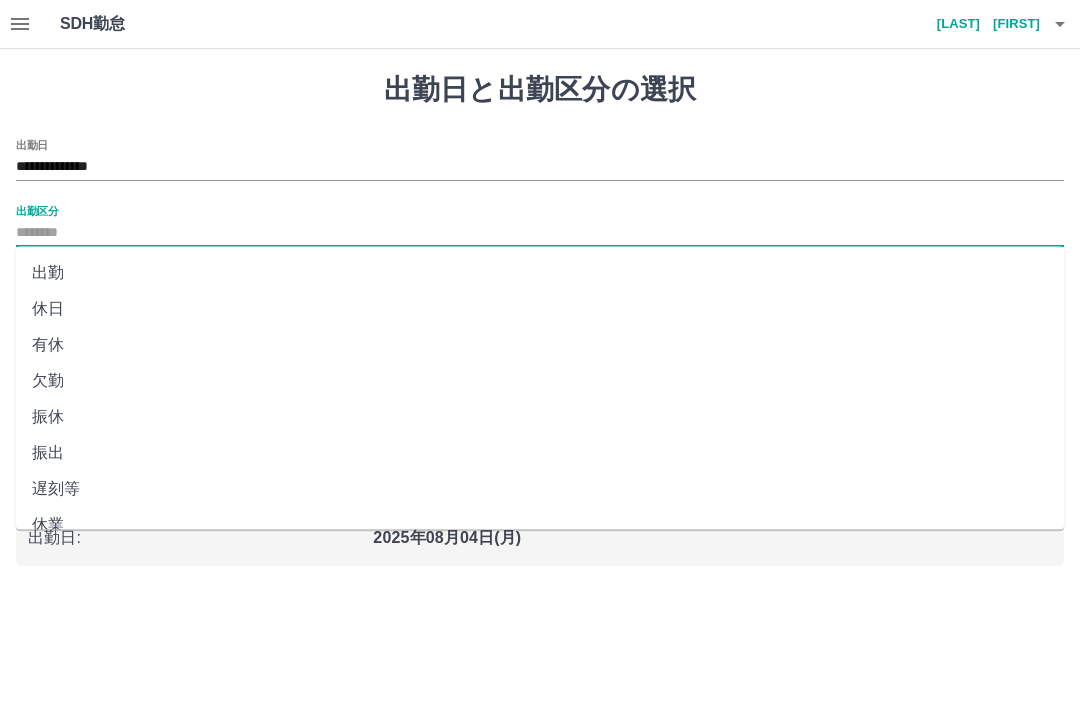 click on "出勤" at bounding box center (540, 273) 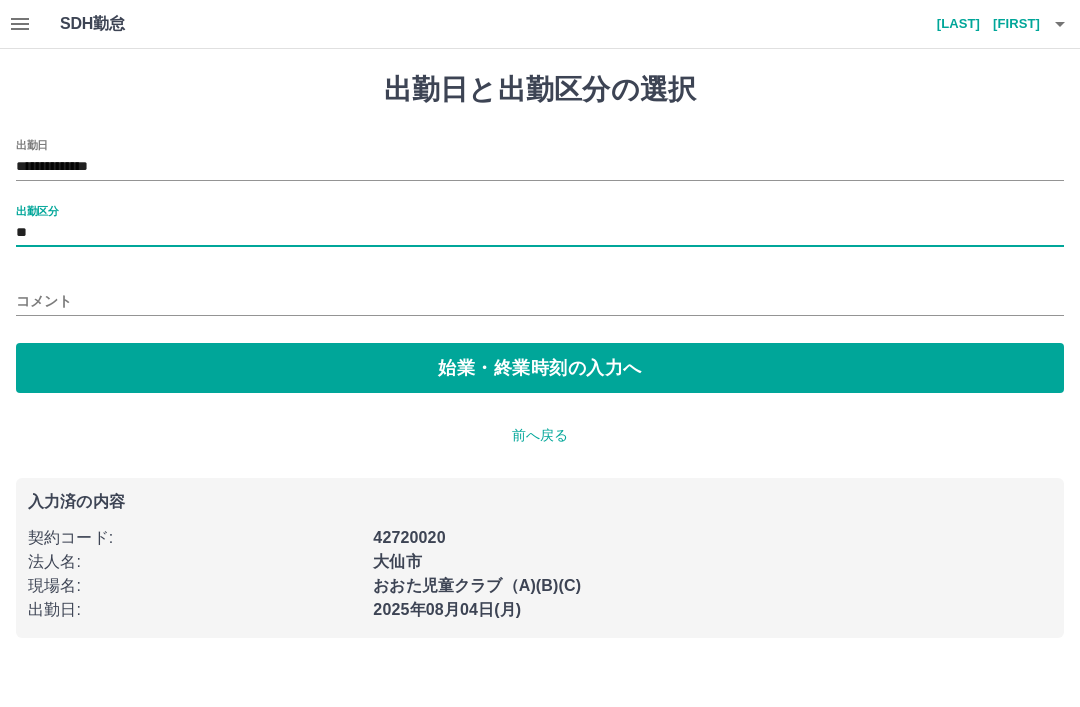 click on "**" at bounding box center (540, 233) 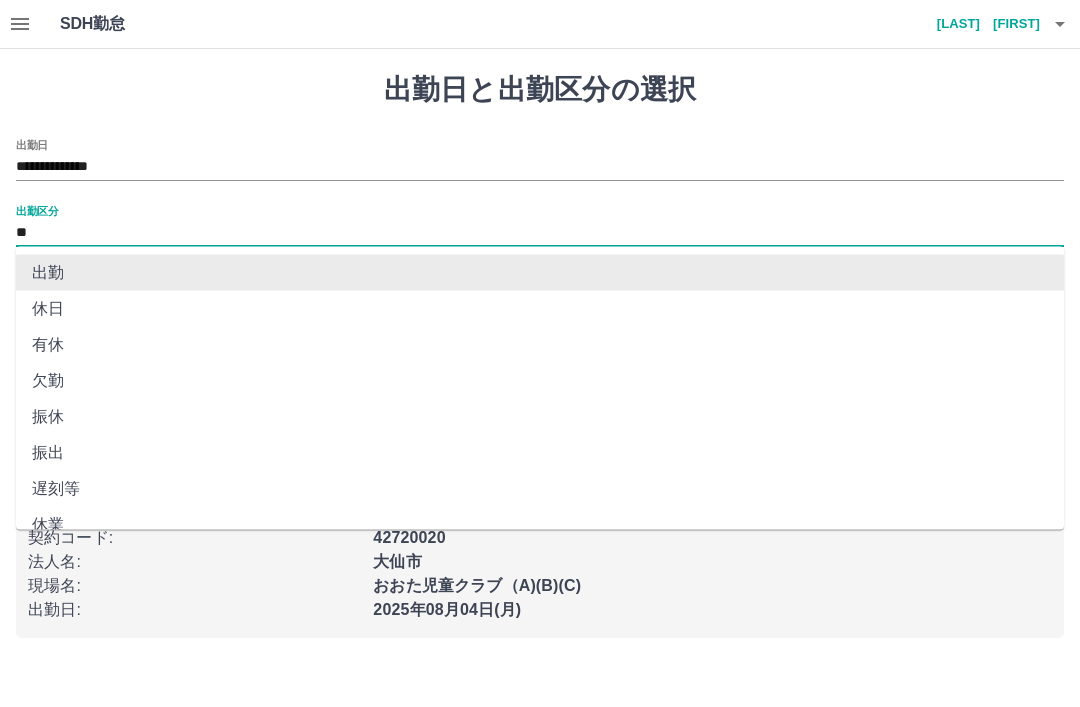 click on "出勤" at bounding box center [540, 273] 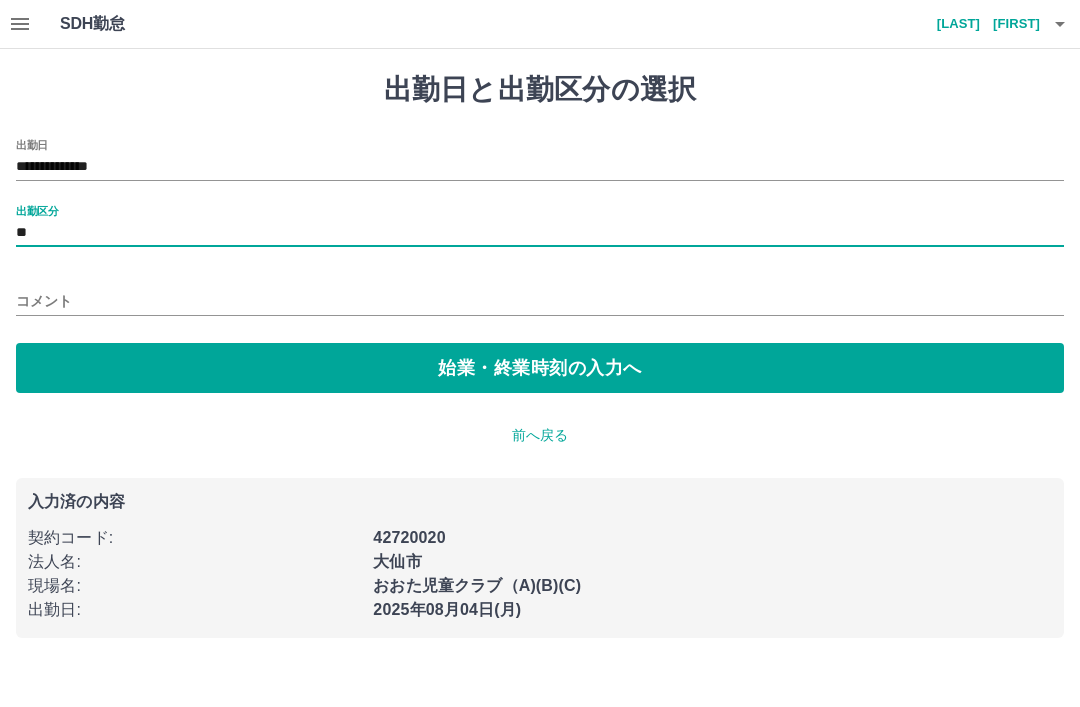 click on "始業・終業時刻の入力へ" at bounding box center (540, 368) 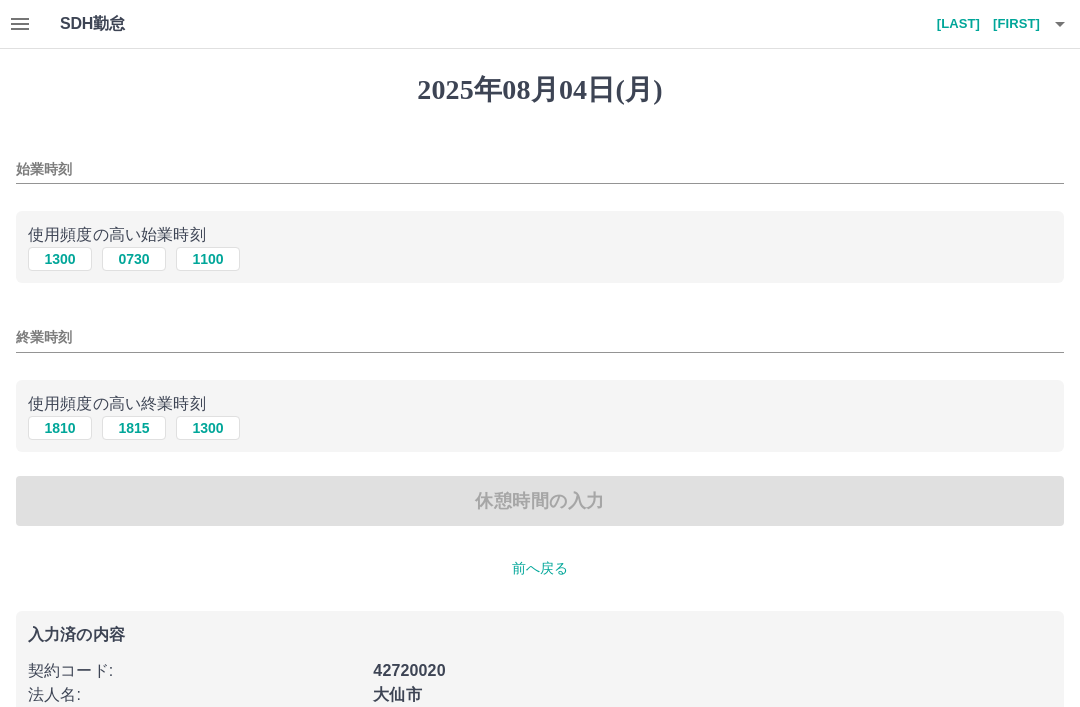 click on "始業時刻" at bounding box center [540, 169] 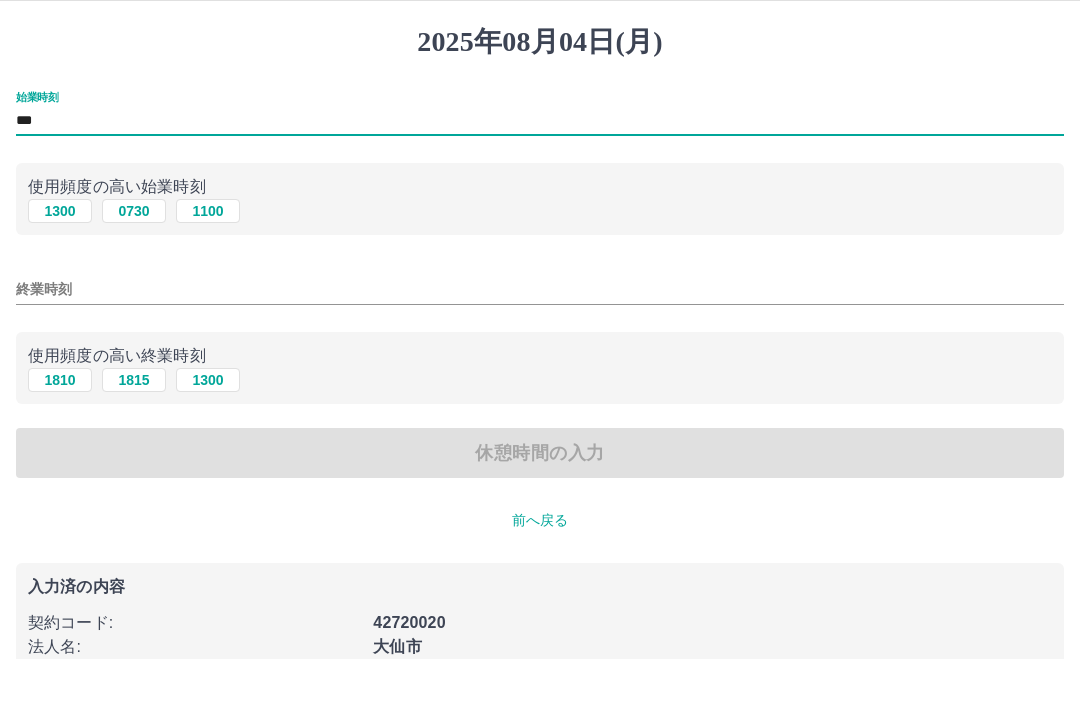 type on "***" 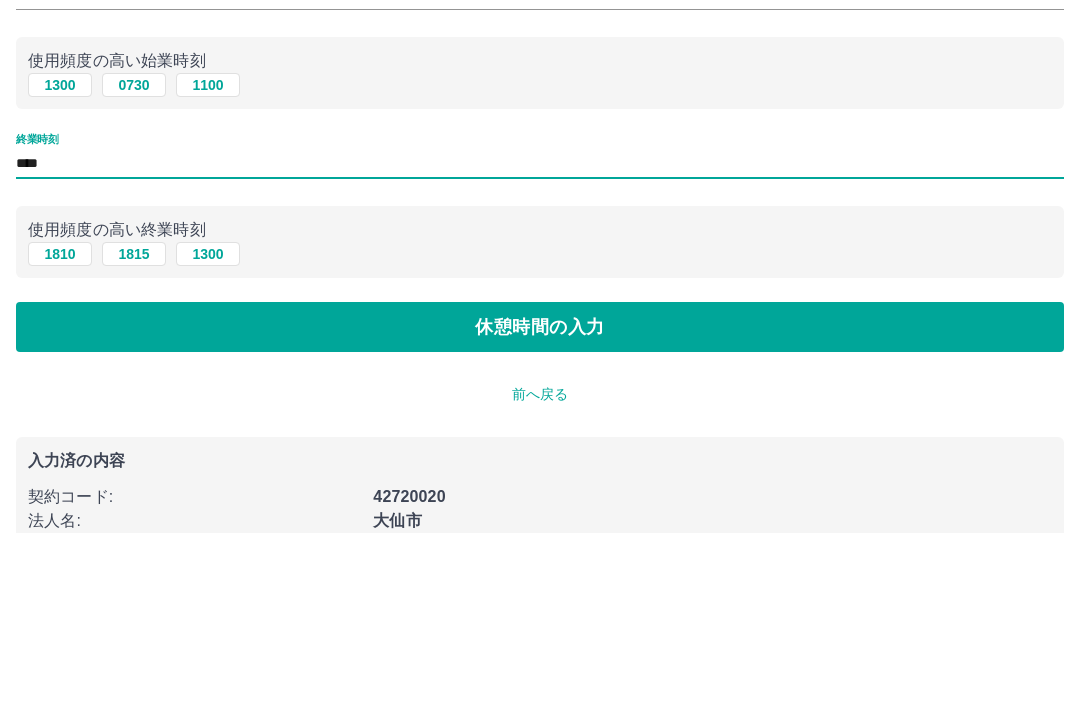 type on "****" 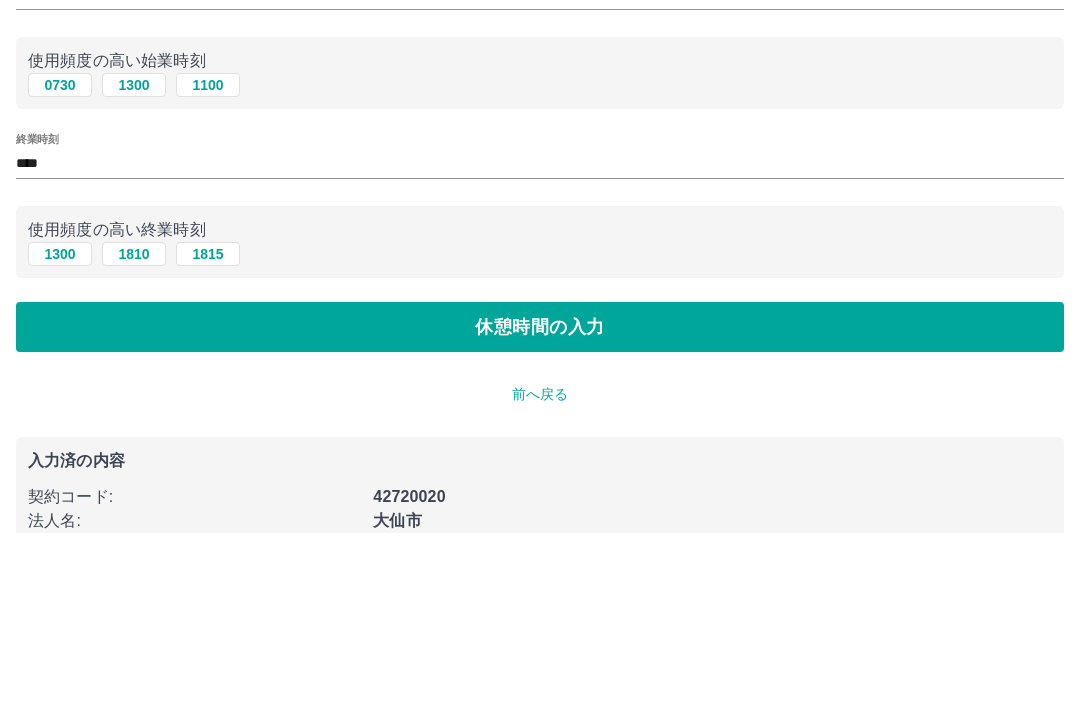 scroll, scrollTop: 50, scrollLeft: 0, axis: vertical 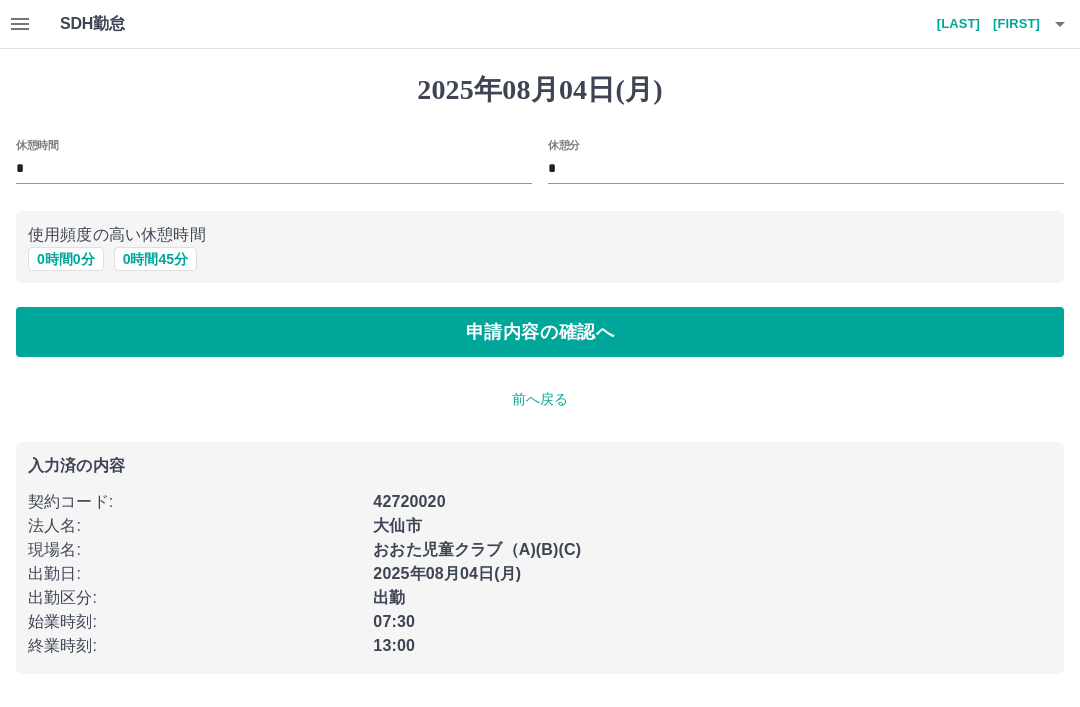 click on "申請内容の確認へ" at bounding box center [540, 332] 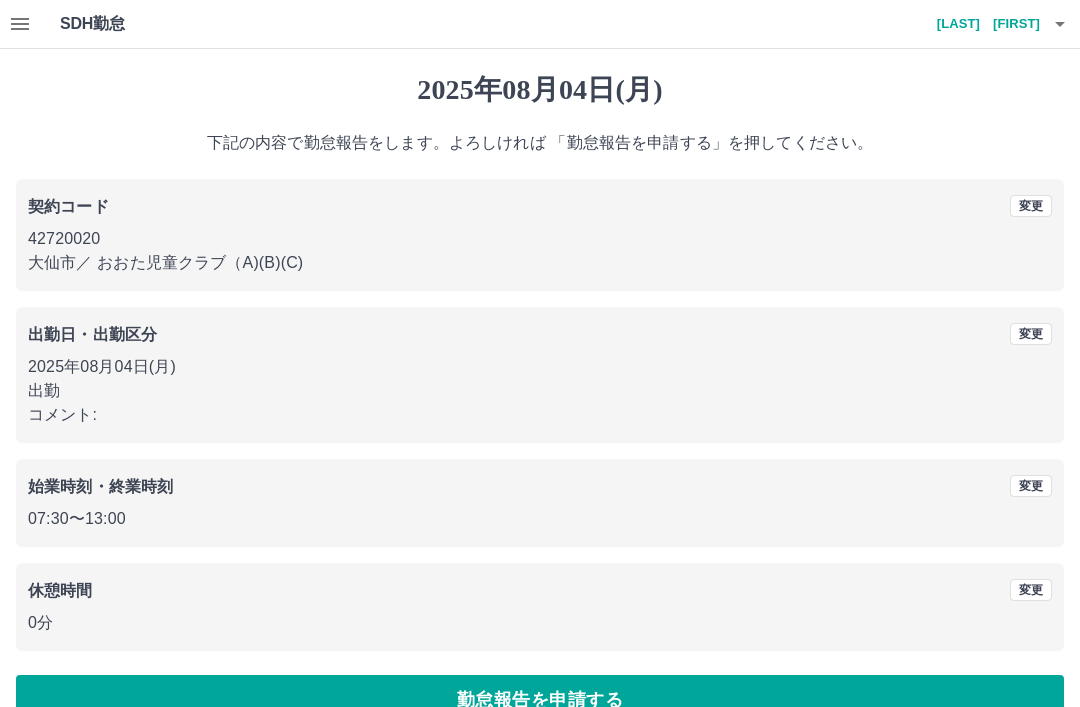 scroll, scrollTop: 41, scrollLeft: 0, axis: vertical 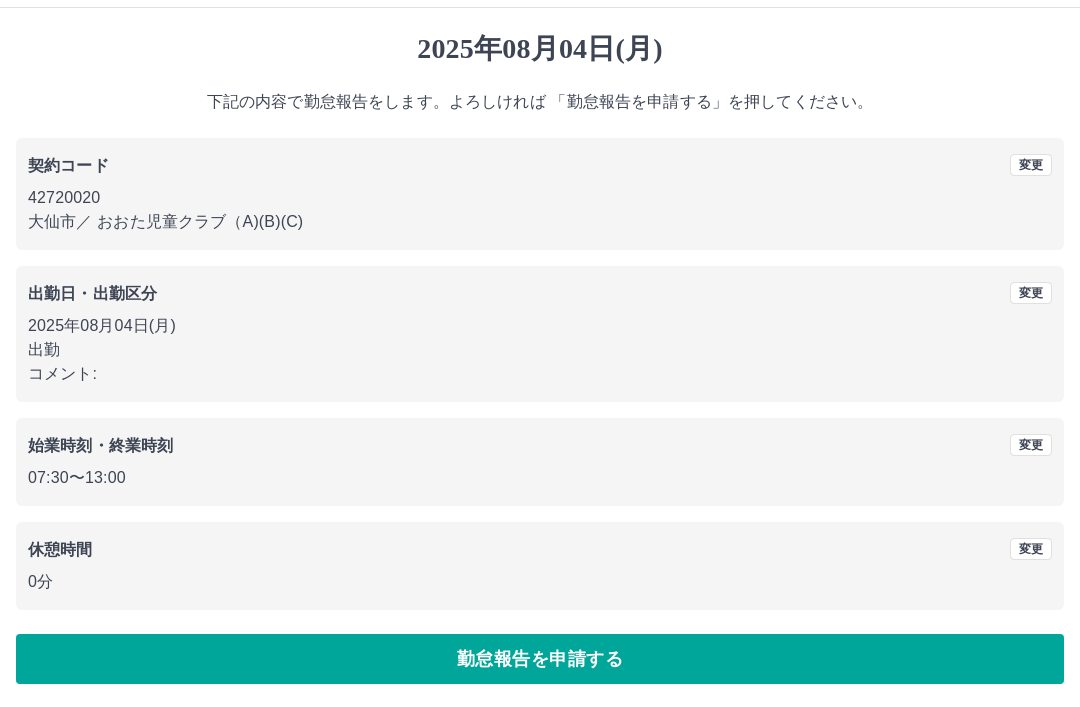 click on "勤怠報告を申請する" at bounding box center [540, 659] 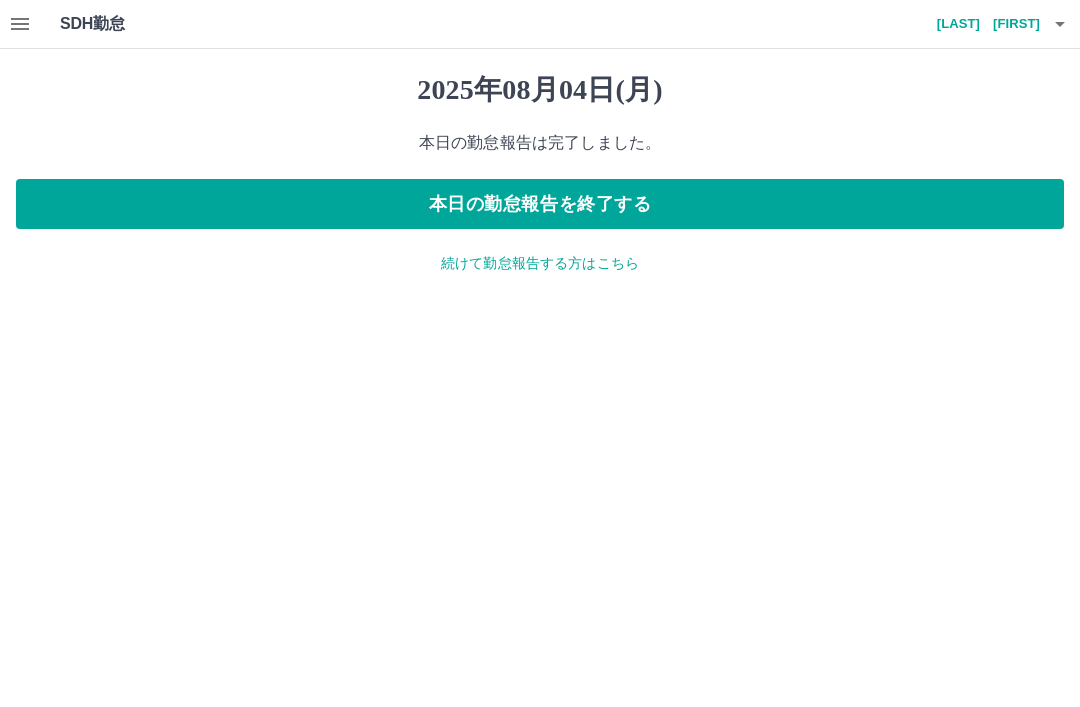click on "本日の勤怠報告を終了する" at bounding box center [540, 204] 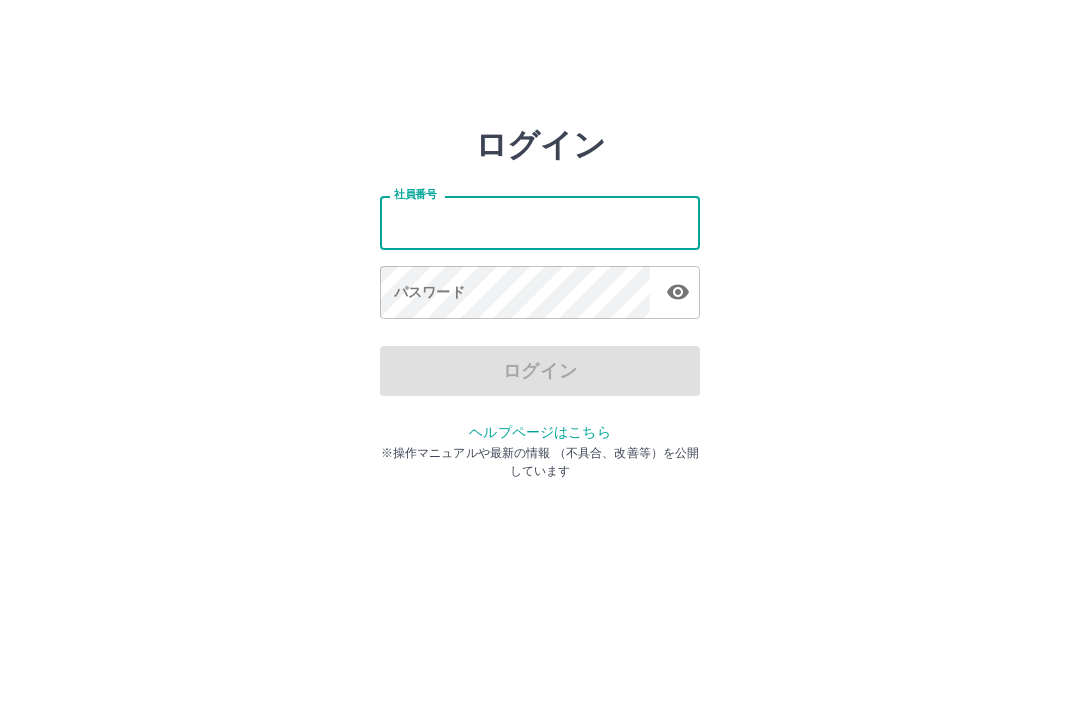 scroll, scrollTop: 0, scrollLeft: 0, axis: both 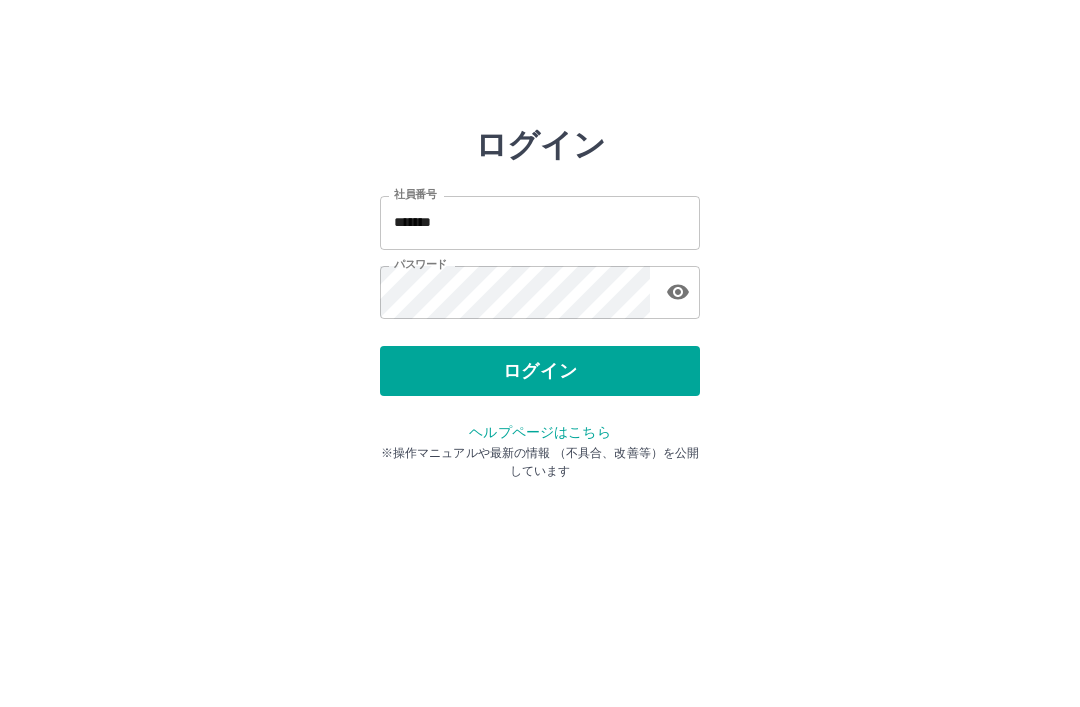 click on "ログイン" at bounding box center [540, 371] 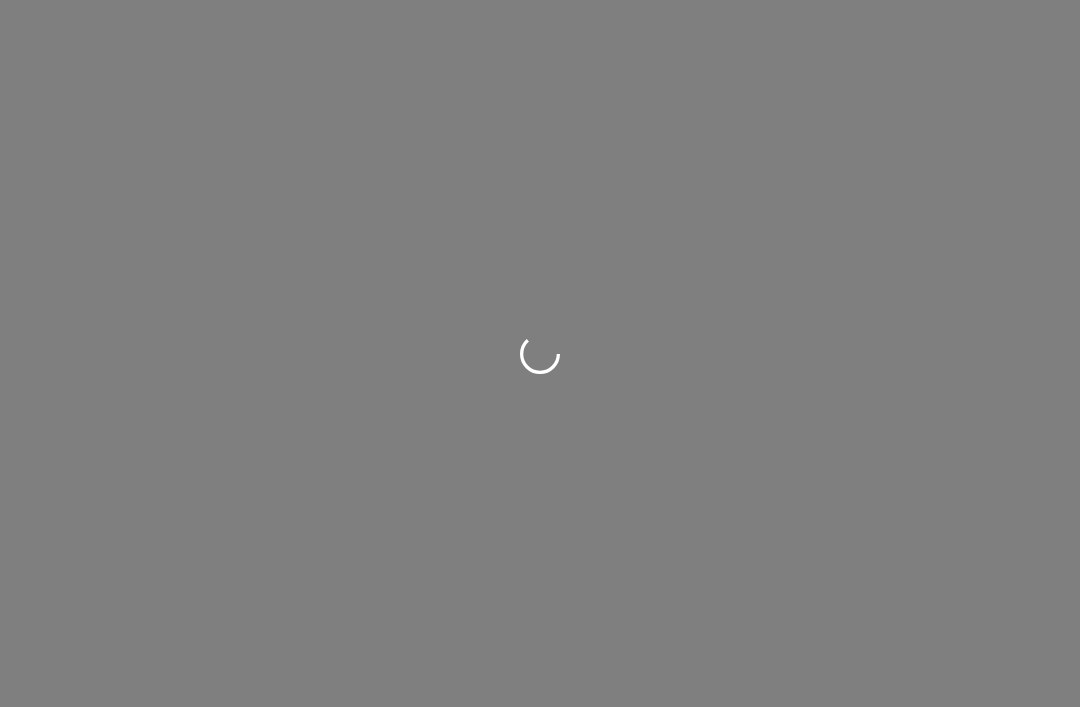 scroll, scrollTop: 0, scrollLeft: 0, axis: both 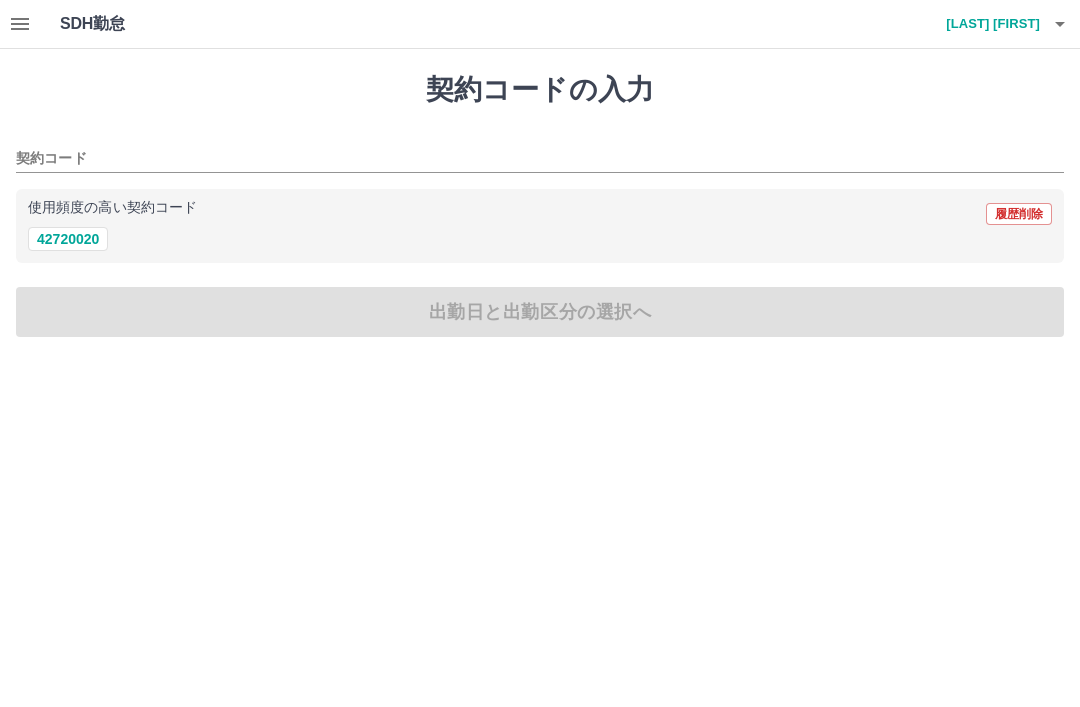click on "42720020" at bounding box center [68, 239] 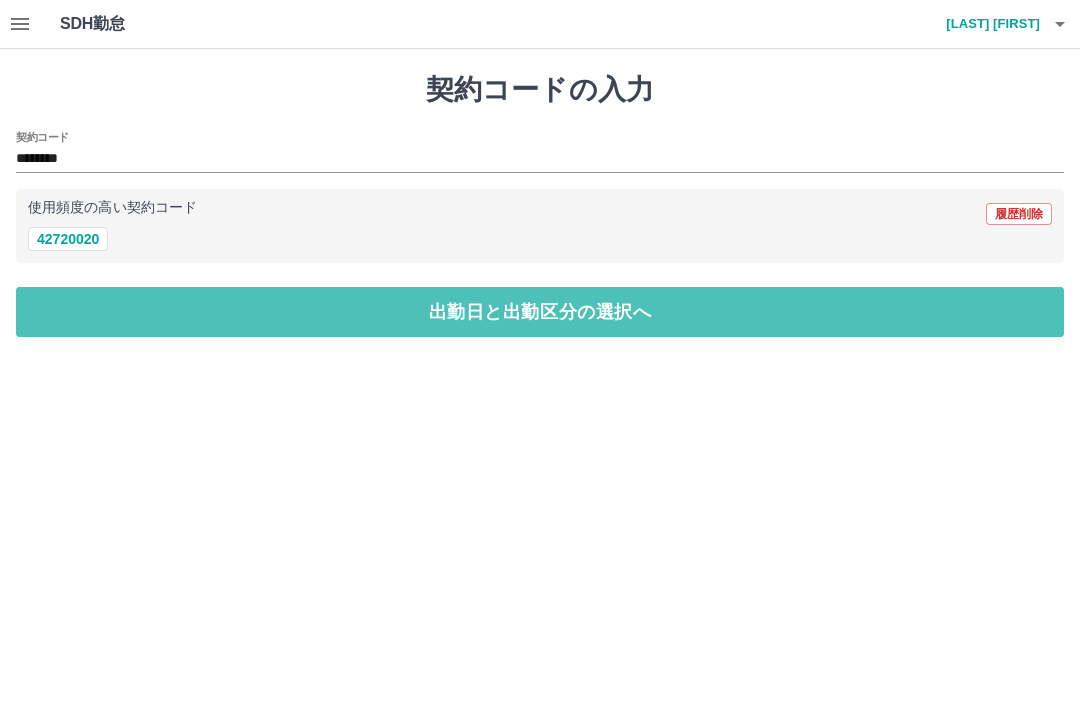 click on "出勤日と出勤区分の選択へ" at bounding box center (540, 312) 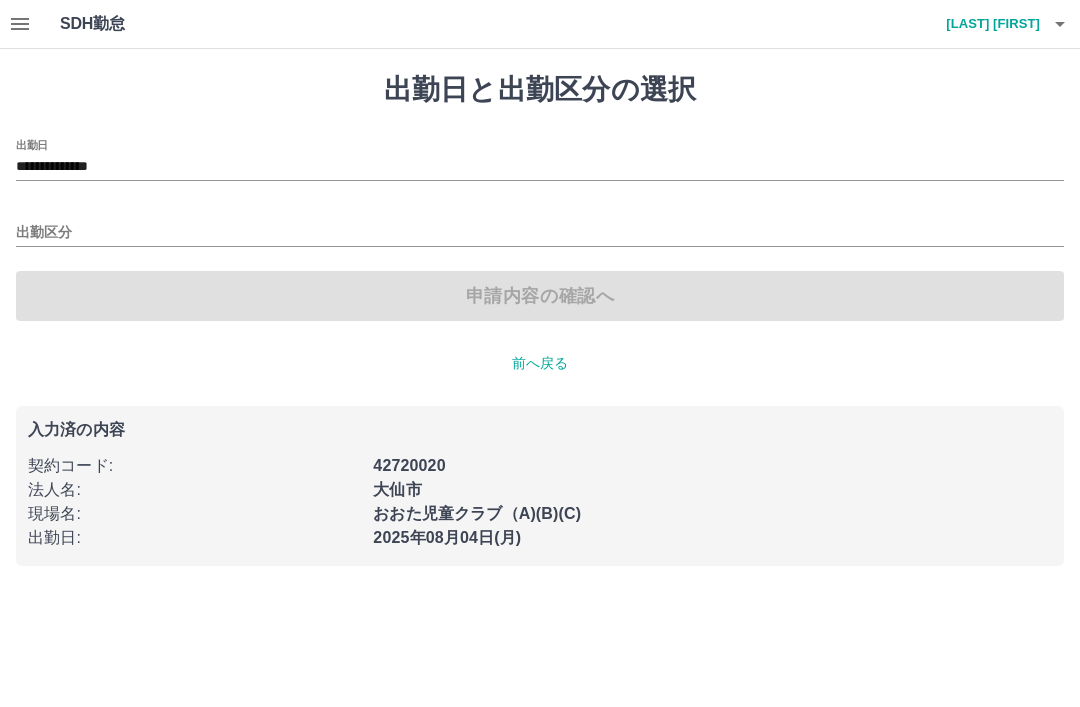 click on "出勤区分" at bounding box center (540, 226) 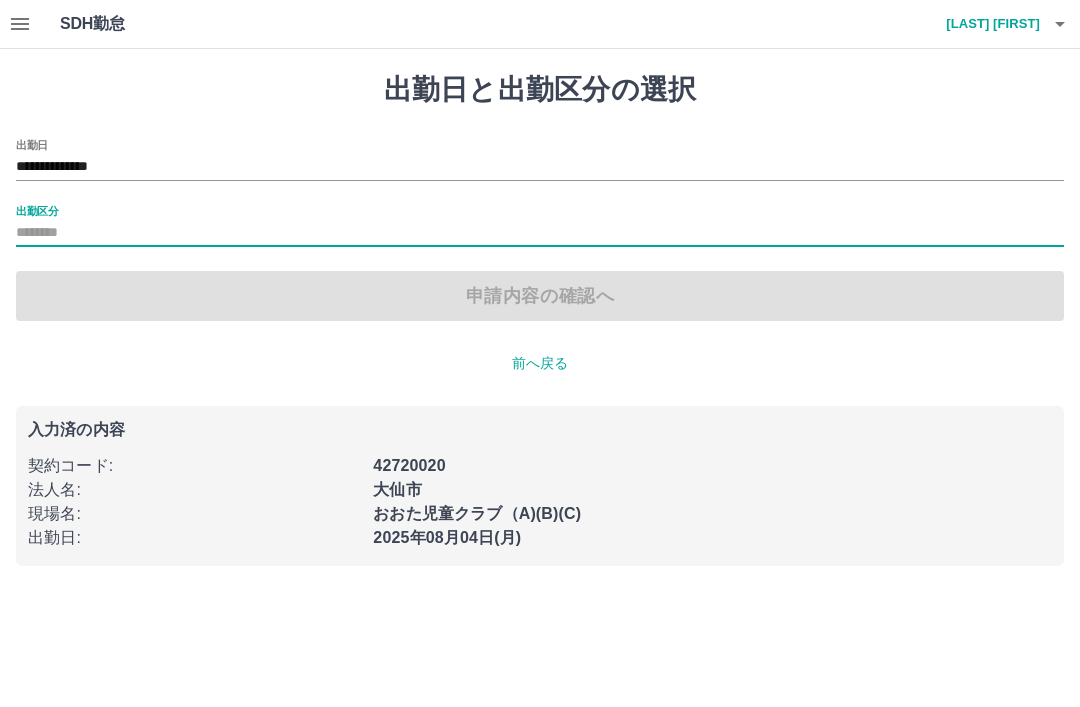 click on "申請内容の確認へ" at bounding box center (540, 296) 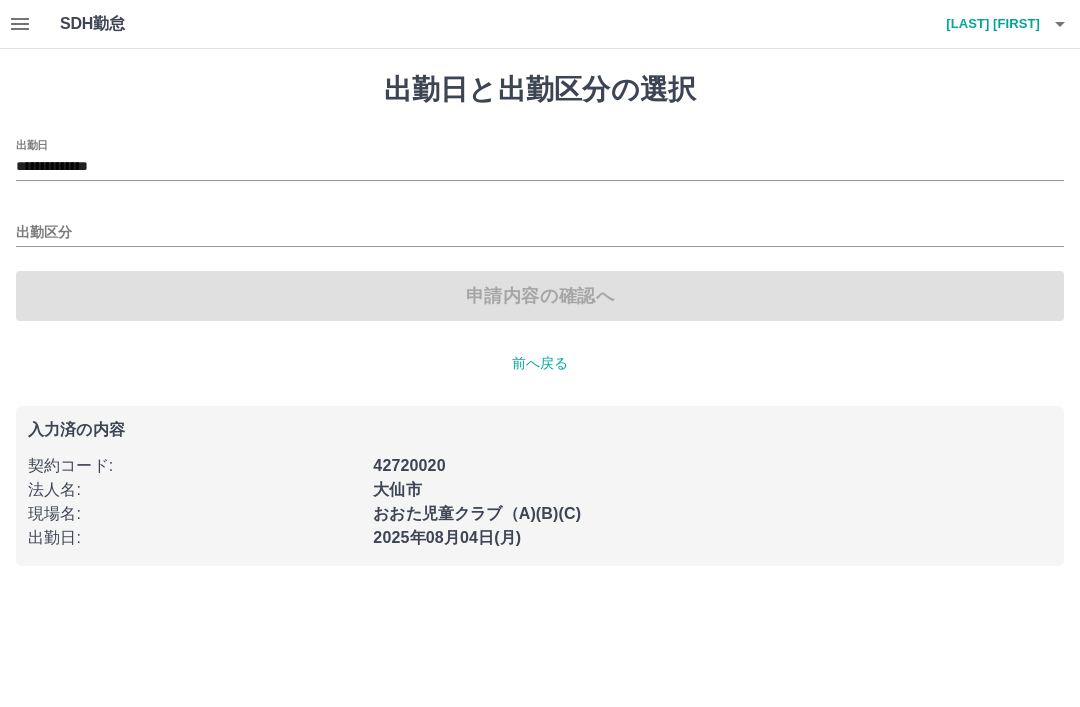 click on "出勤区分" at bounding box center (540, 233) 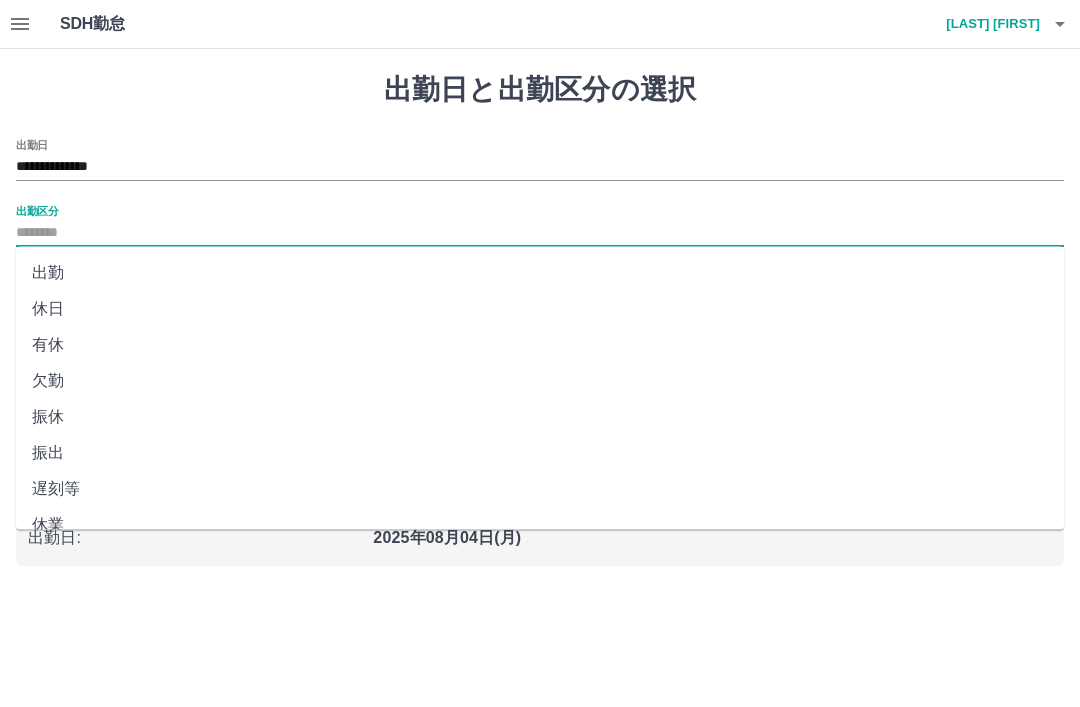click on "出勤" at bounding box center [540, 273] 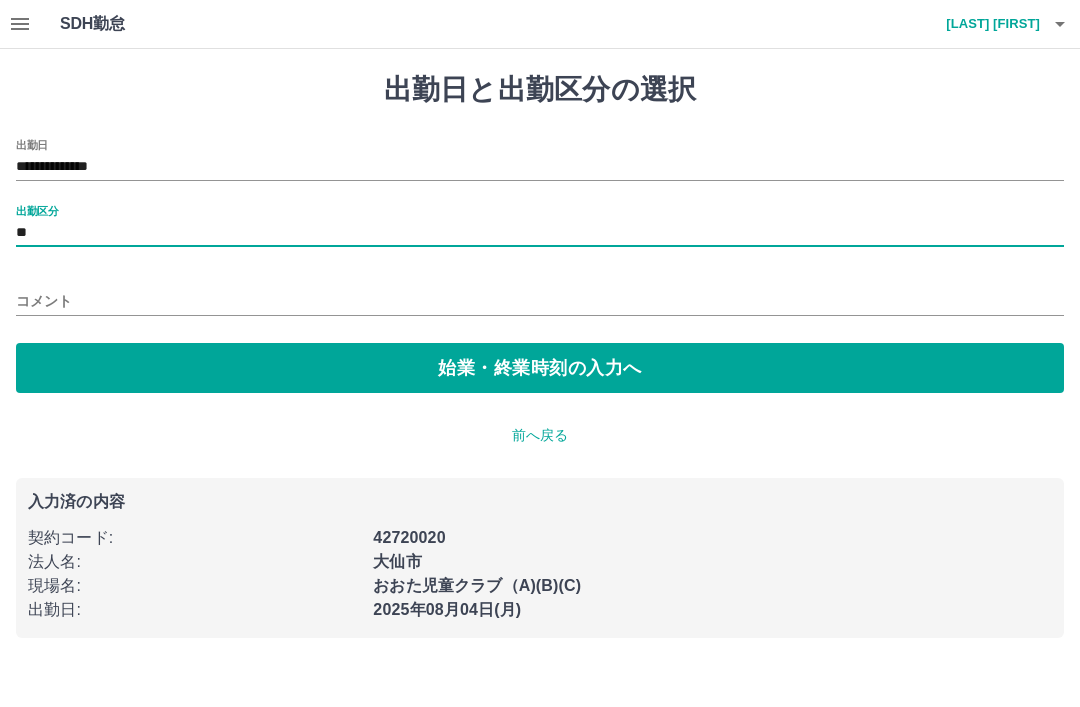 click on "**********" at bounding box center (540, 266) 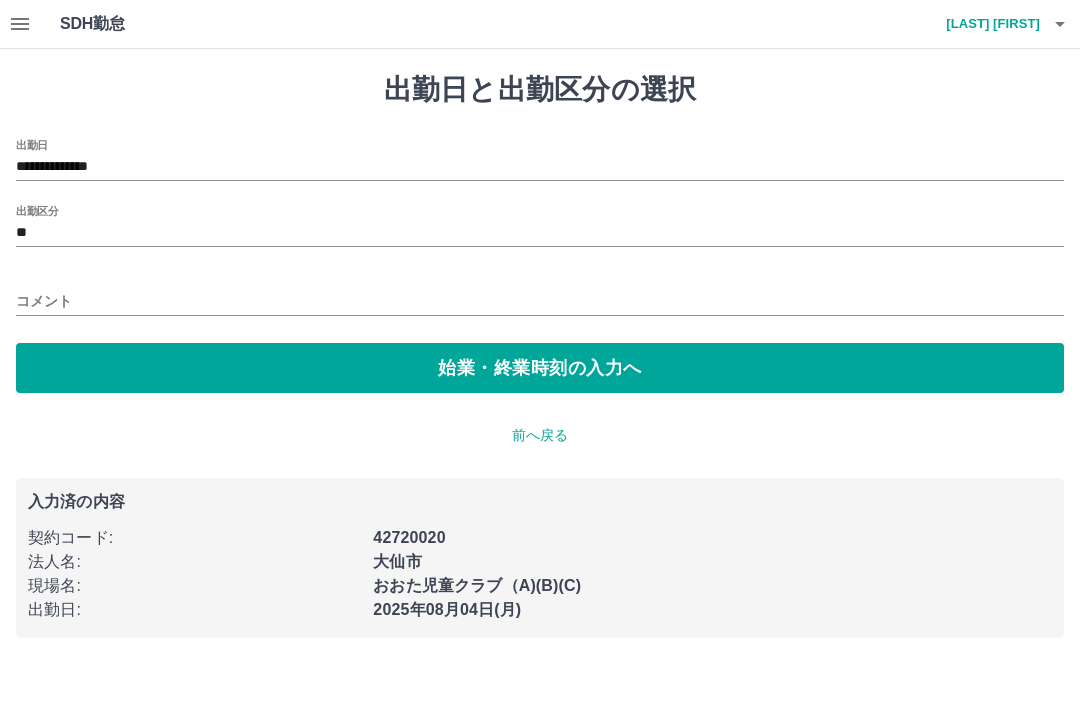click on "始業・終業時刻の入力へ" at bounding box center [540, 368] 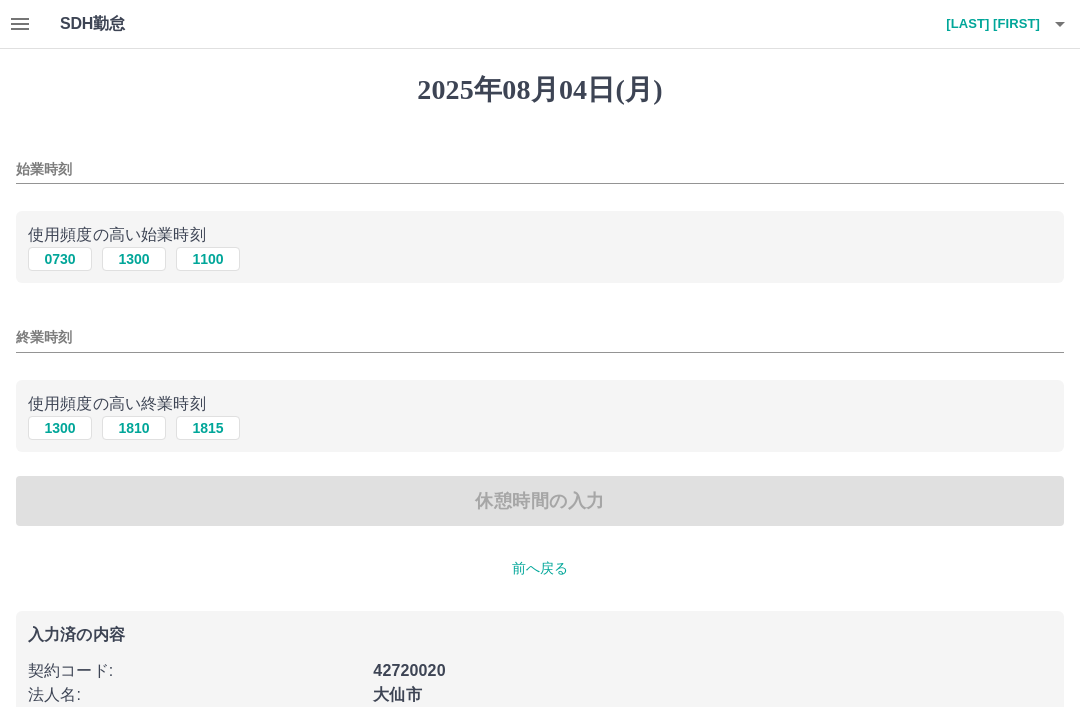 click on "0730" at bounding box center (60, 259) 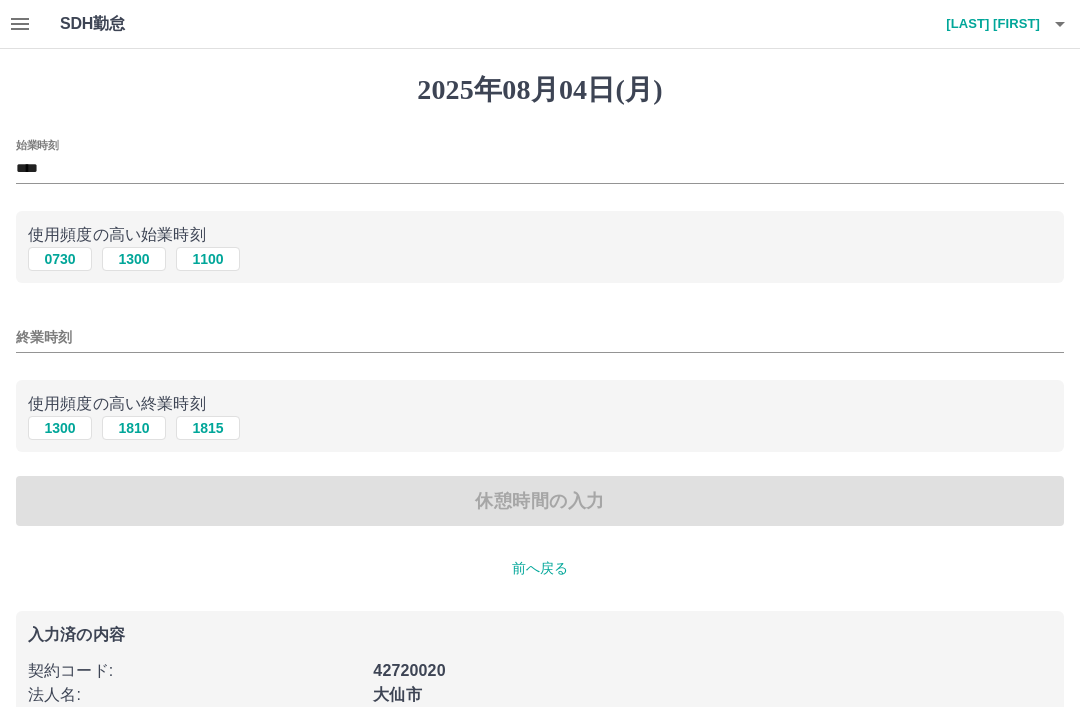 click on "終業時刻" at bounding box center [540, 337] 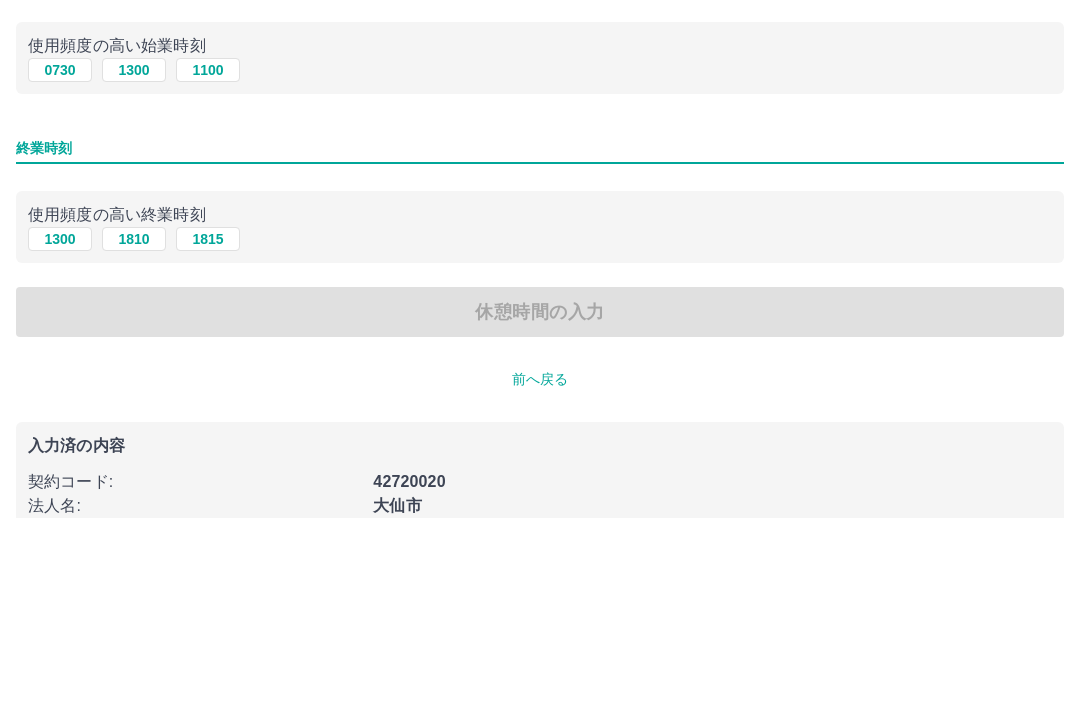click on "1300" at bounding box center (60, 428) 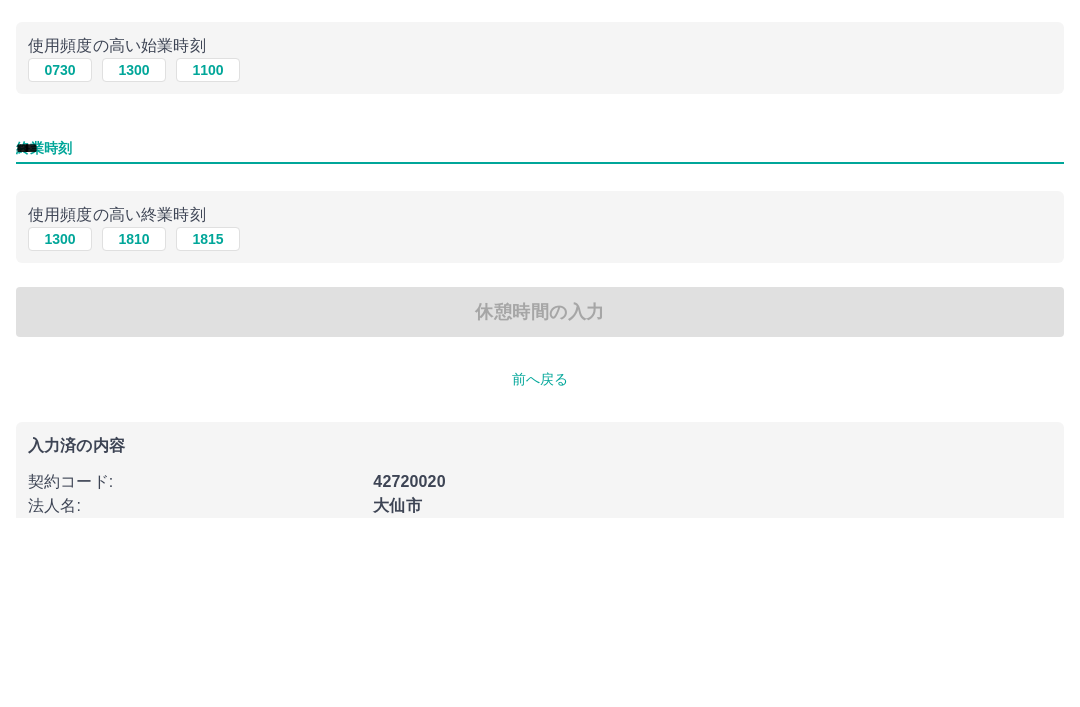 scroll, scrollTop: 114, scrollLeft: 0, axis: vertical 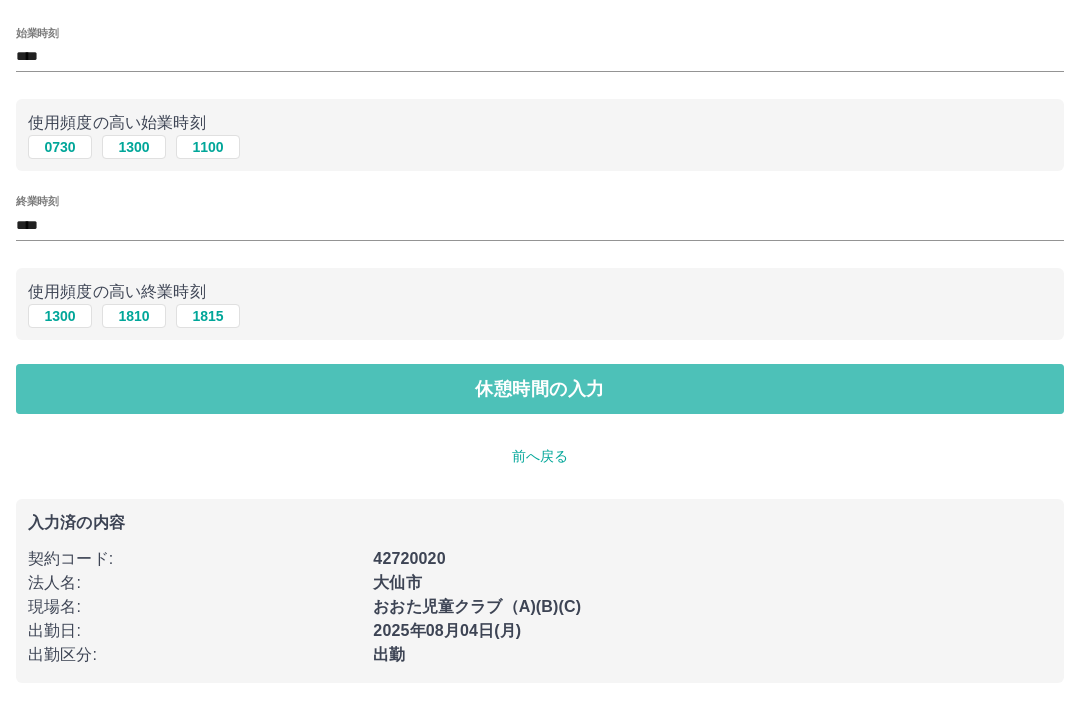 click on "休憩時間の入力" at bounding box center (540, 389) 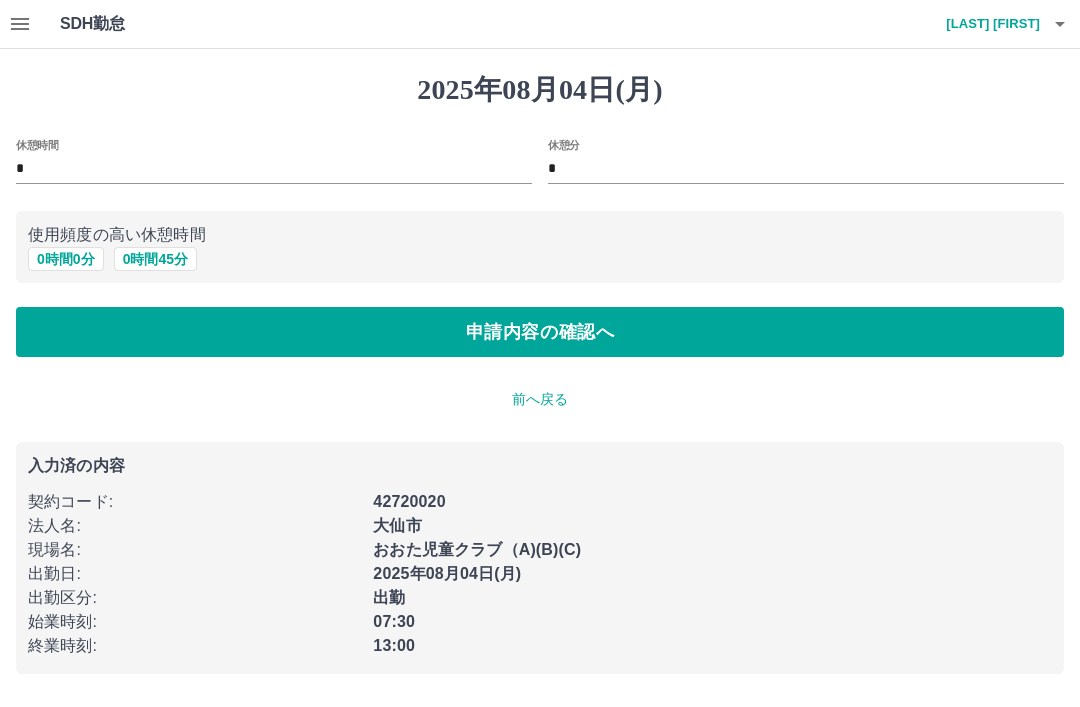 scroll, scrollTop: 0, scrollLeft: 0, axis: both 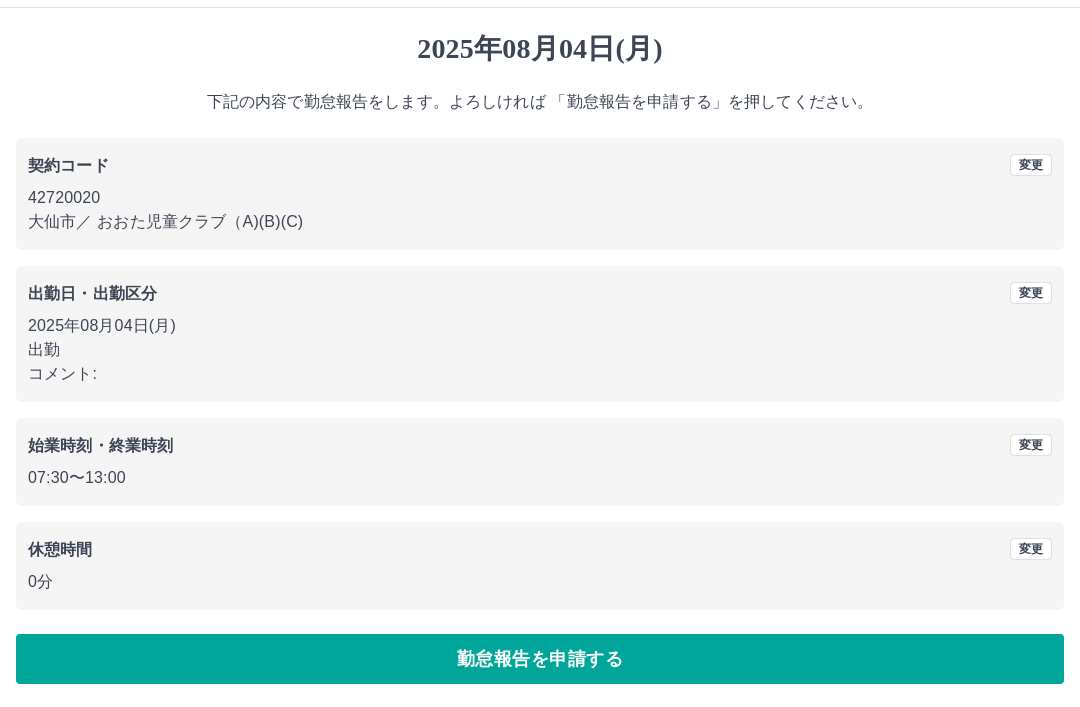 click on "勤怠報告を申請する" at bounding box center [540, 659] 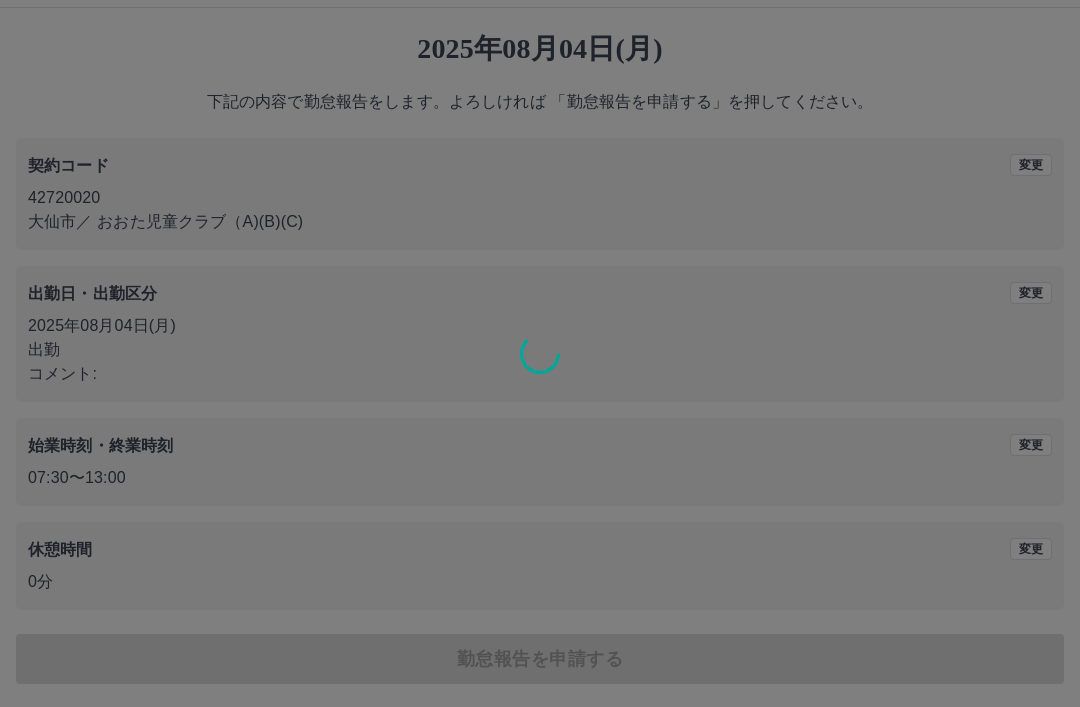 scroll, scrollTop: 0, scrollLeft: 0, axis: both 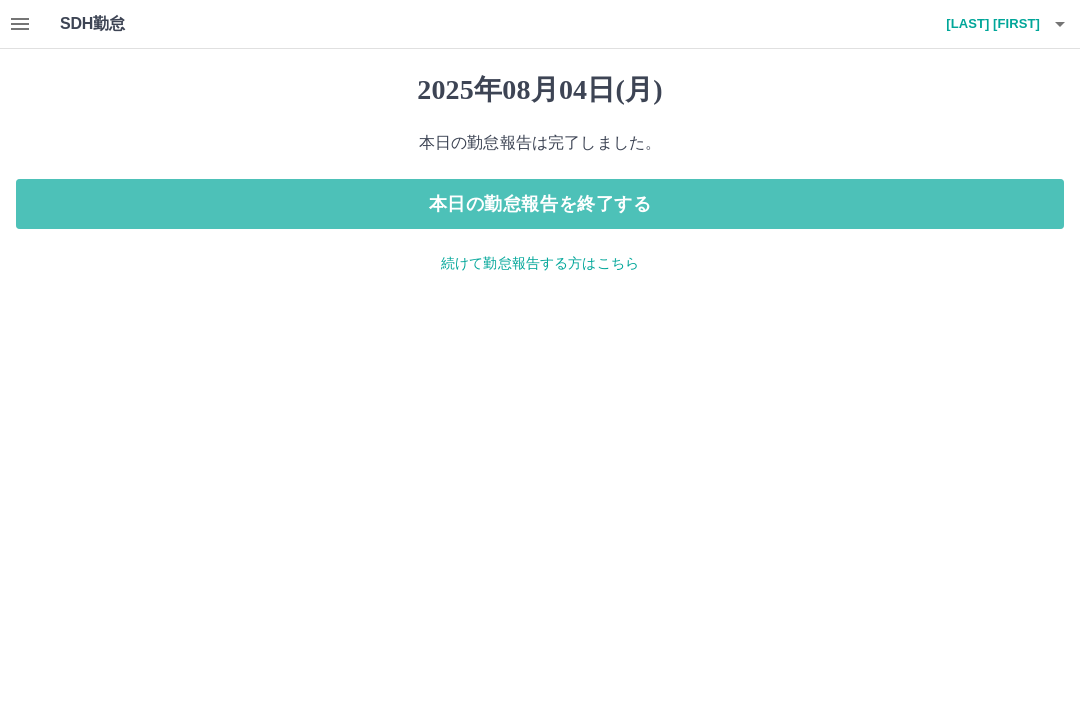 click on "本日の勤怠報告を終了する" at bounding box center [540, 204] 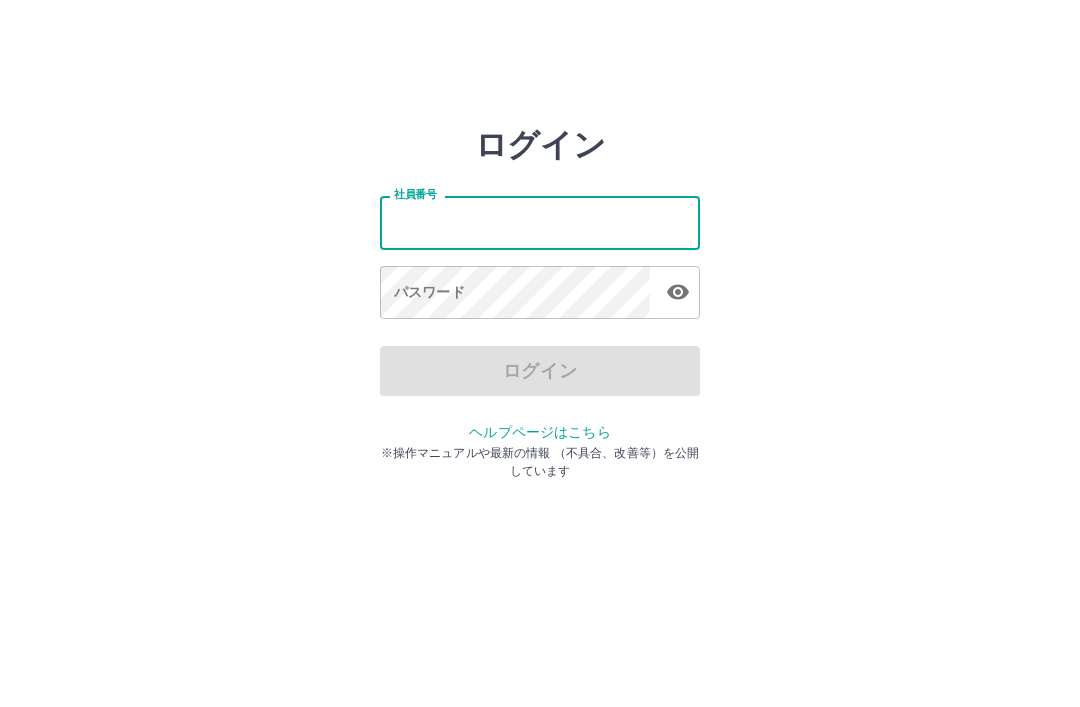 scroll, scrollTop: 0, scrollLeft: 0, axis: both 